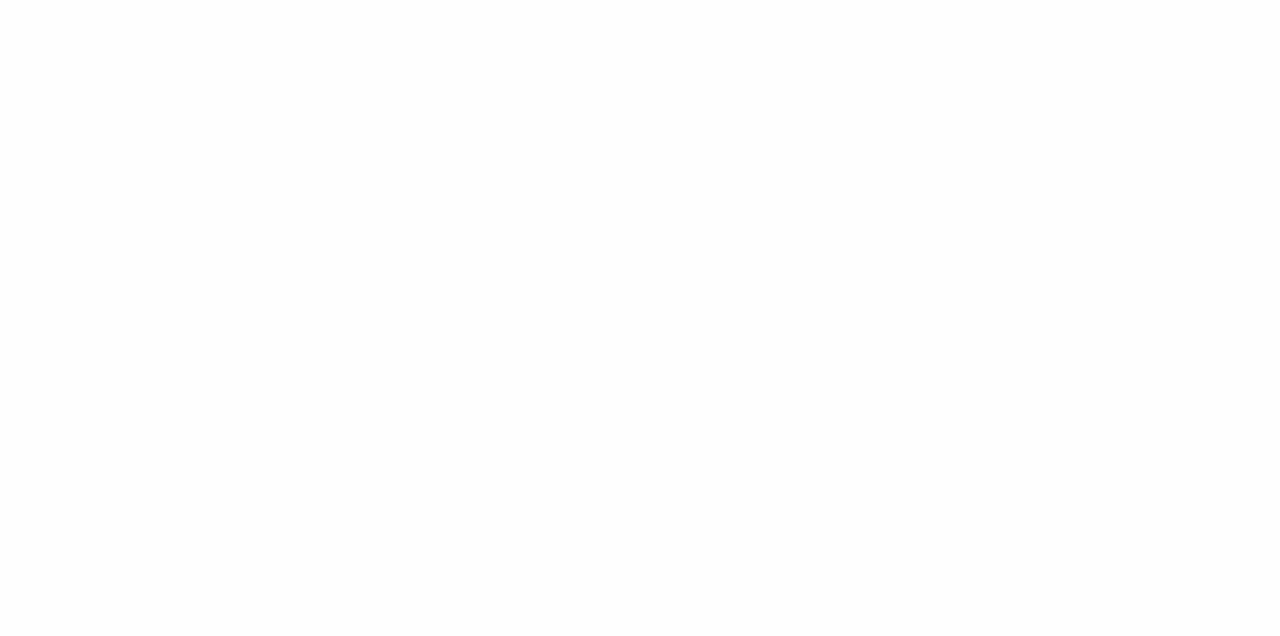 scroll, scrollTop: 0, scrollLeft: 0, axis: both 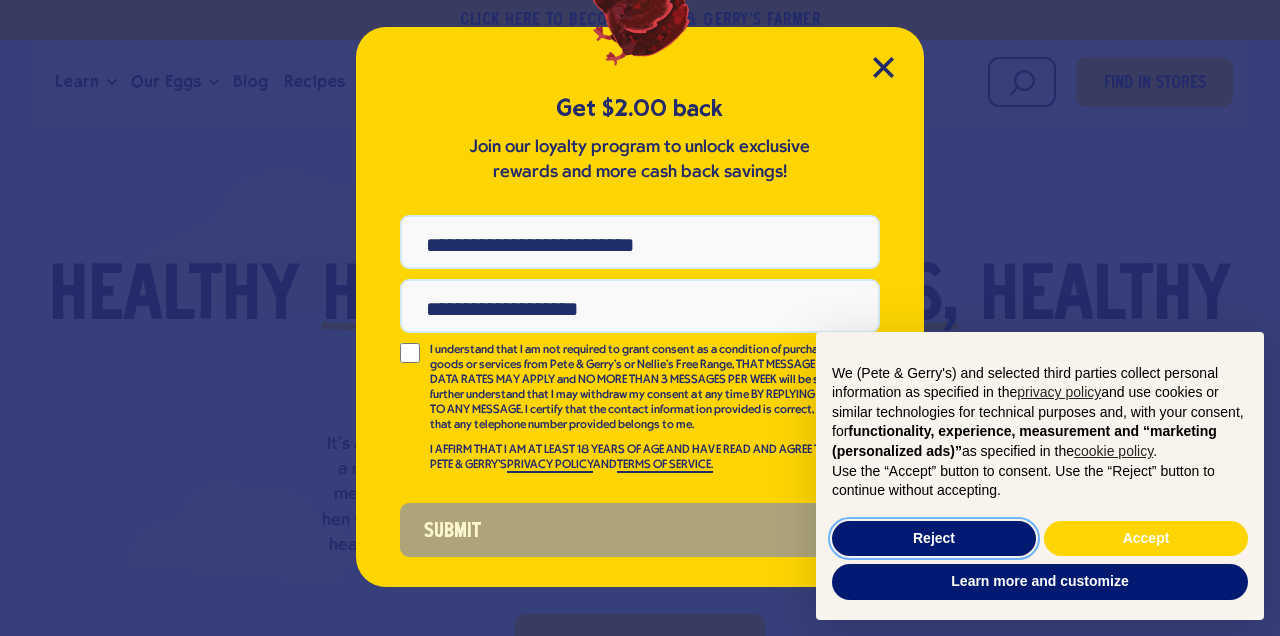 click on "Reject" at bounding box center [934, 539] 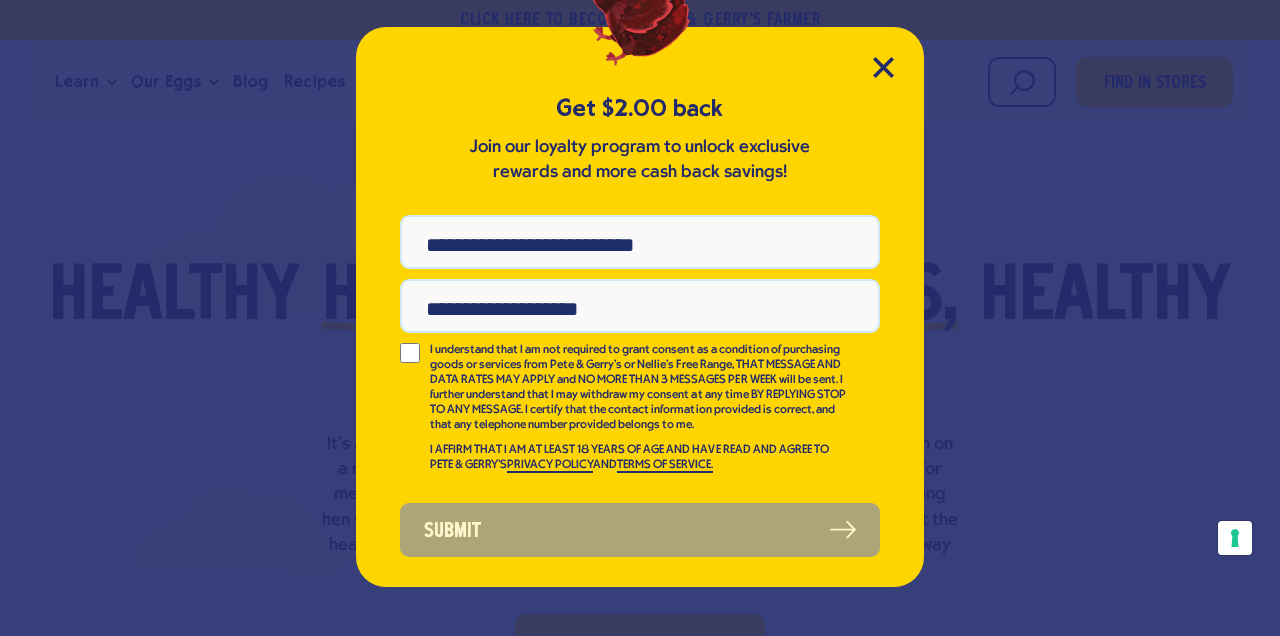 click on "Get $2.00 back
Join our loyalty program to unlock exclusive rewards and more cash back savings!
Phone Number
Email Address
I understand that I am not required to grant consent as a condition of purchasing goods or services from Pete & Gerry's or Nellie's Free Range, THAT MESSAGE AND DATA RATES MAY APPLY and NO MORE THAN 3 MESSAGES PER WEEK will be sent. I further understand that I may withdraw my consent at any time BY REPLYING STOP TO ANY MESSAGE. I certify that the contact information provided is correct, and that any telephone number provided belongs to me.
I AFFIRM THAT I AM AT LEAST 18 YEARS OF AGE AND HAVE READ AND AGREE TO PETE & GERRY'S  PRIVACY POLICY  AND  TERMS OF SERVICE.
Submit" at bounding box center [640, 307] 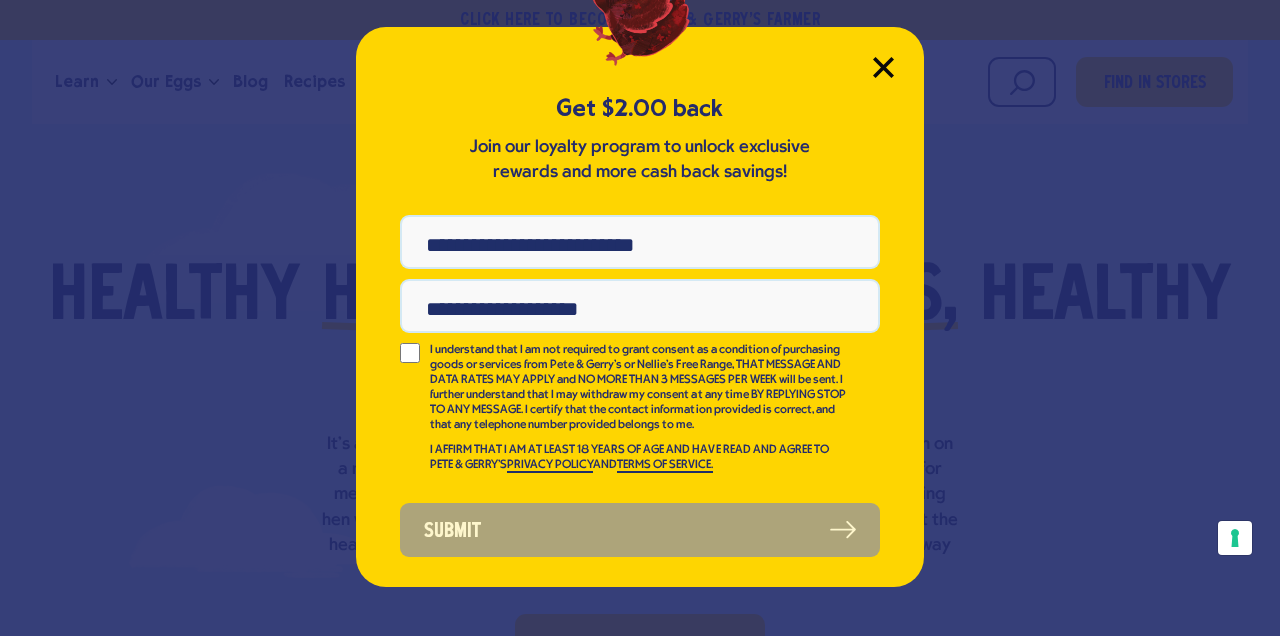 click 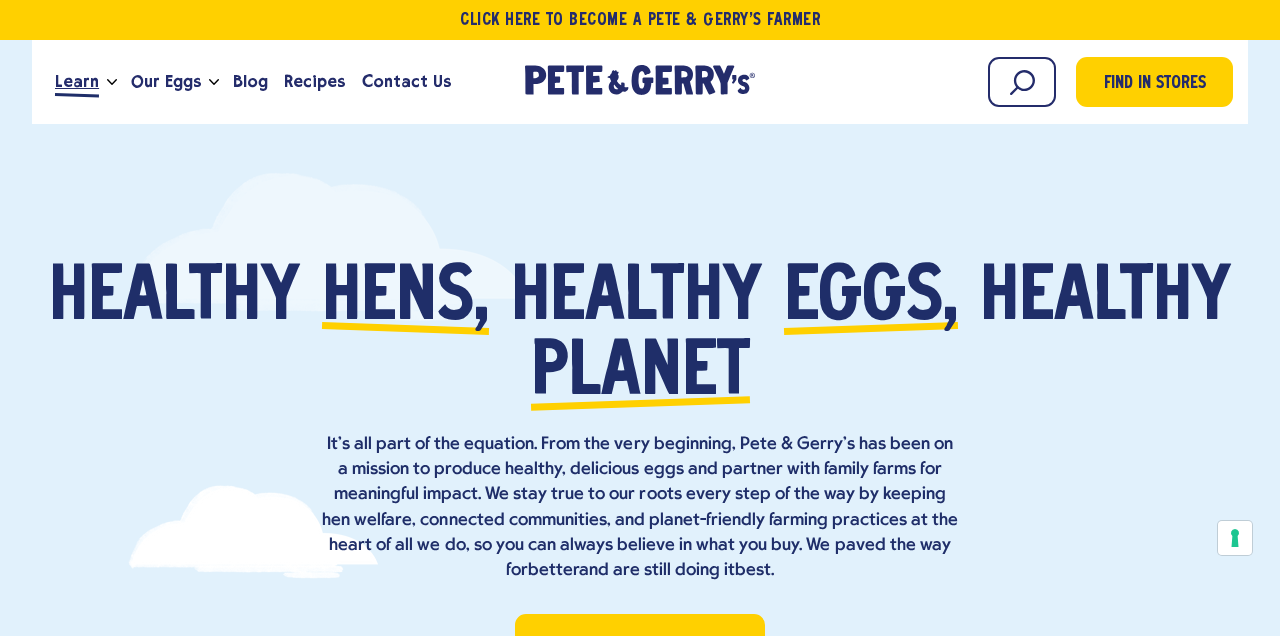 click on "Learn" at bounding box center (77, 82) 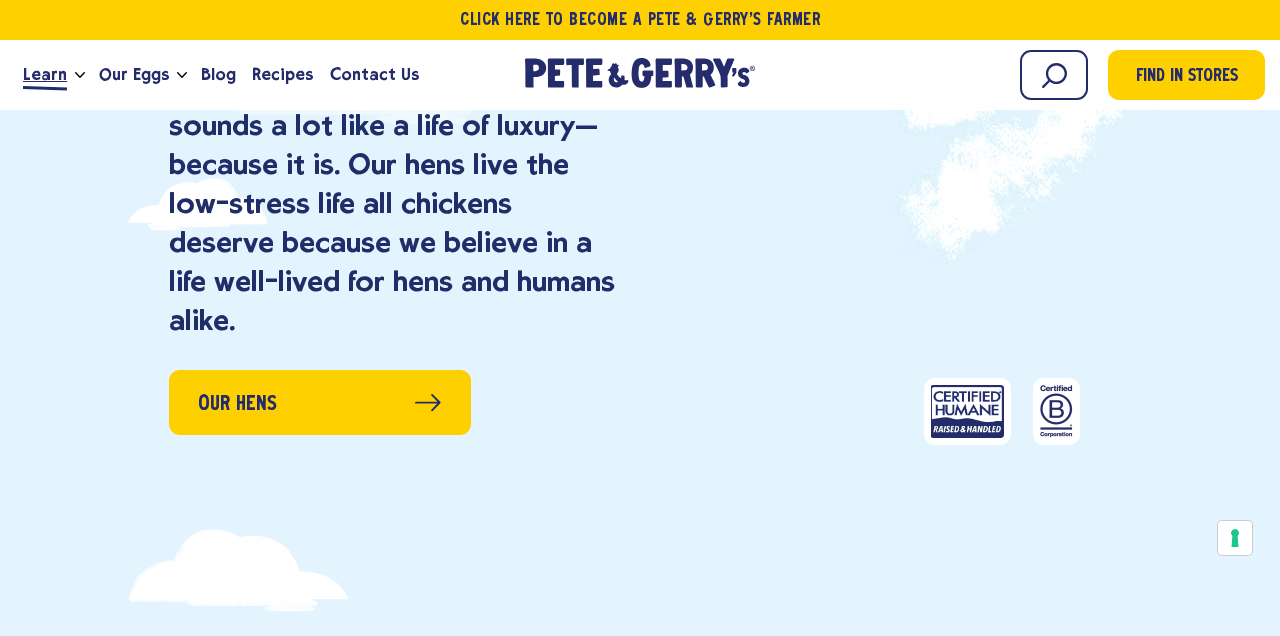 scroll, scrollTop: 1589, scrollLeft: 0, axis: vertical 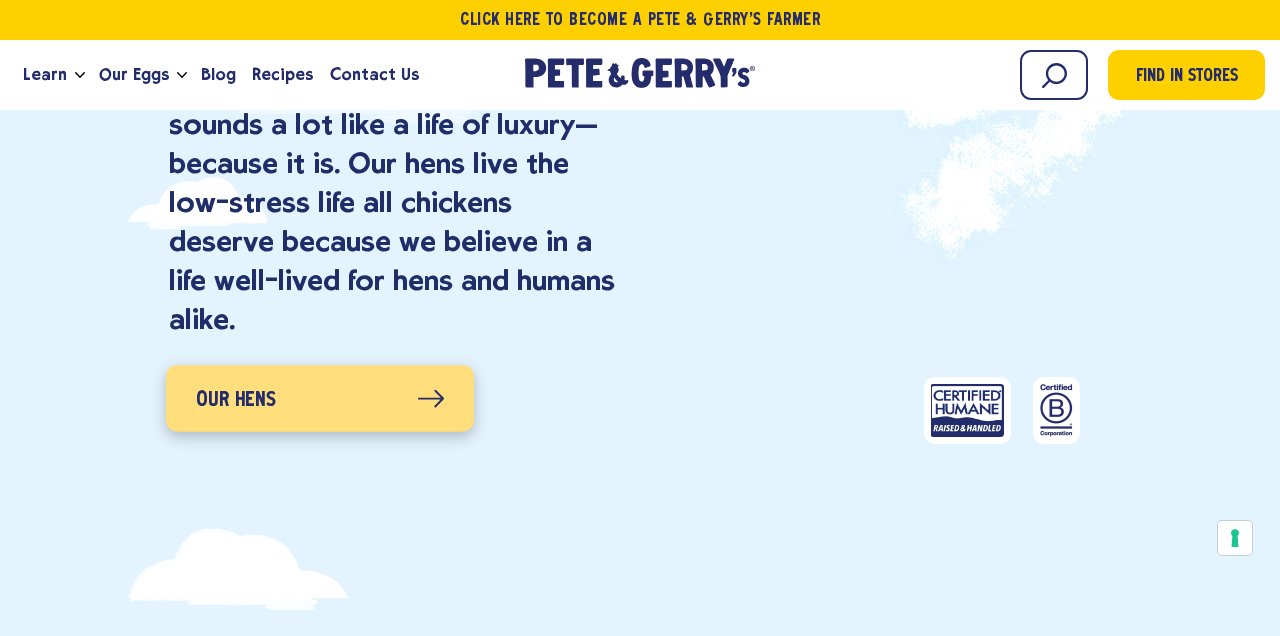 click 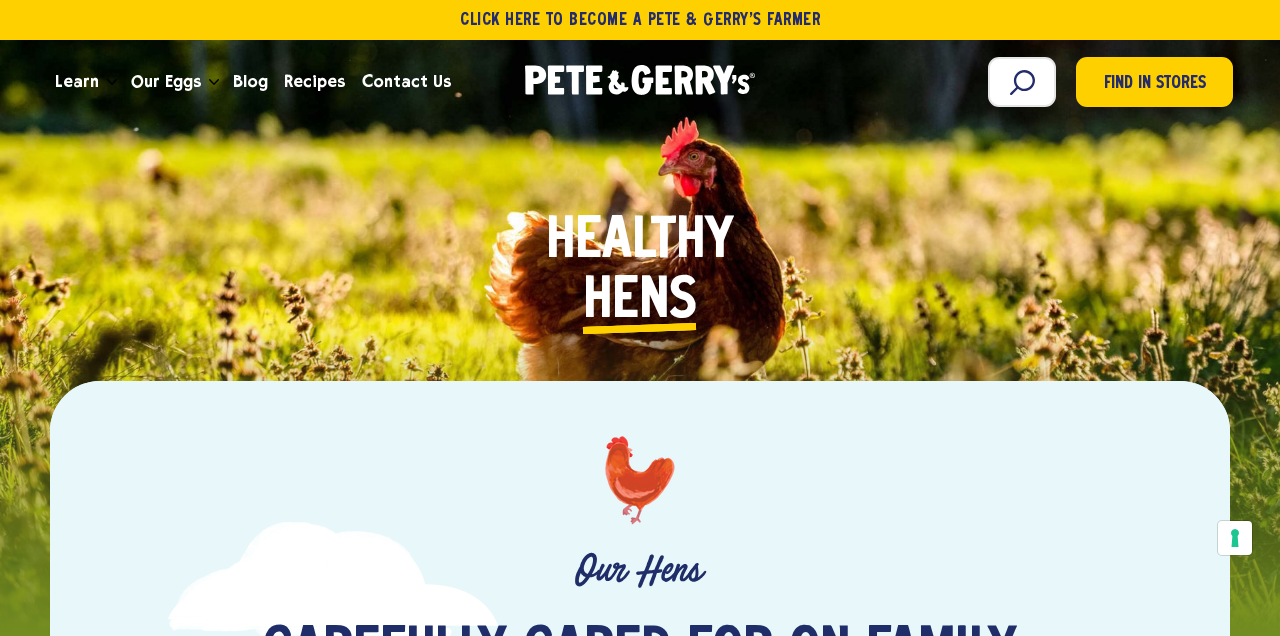 scroll, scrollTop: 0, scrollLeft: 0, axis: both 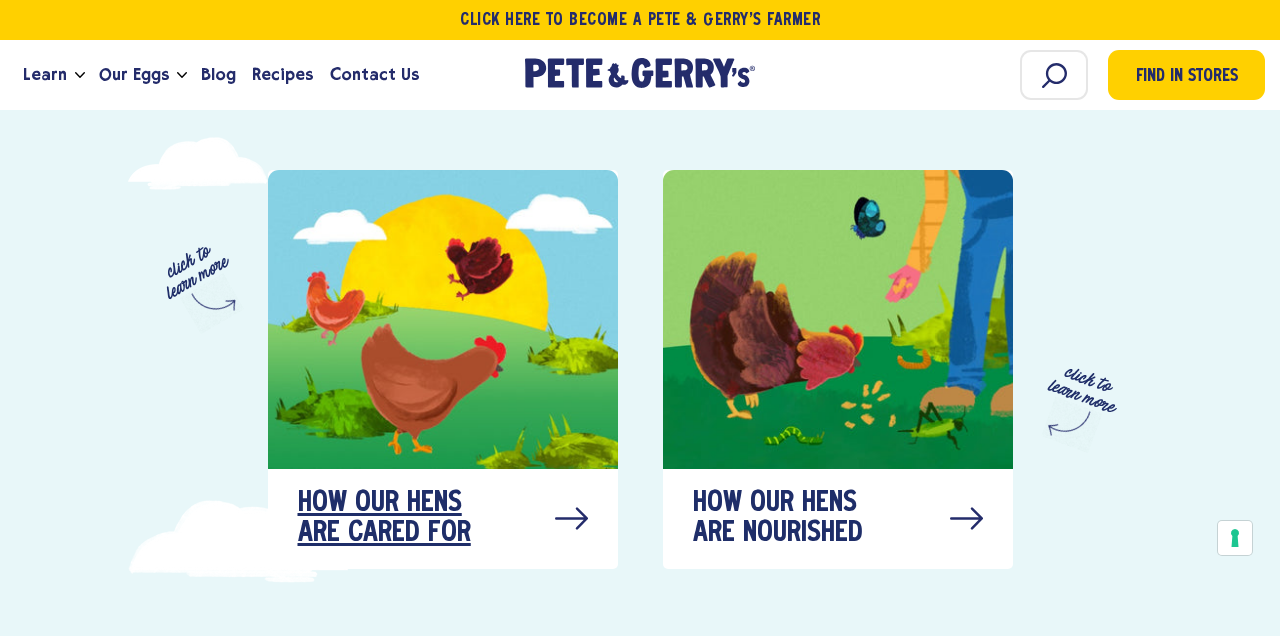 click 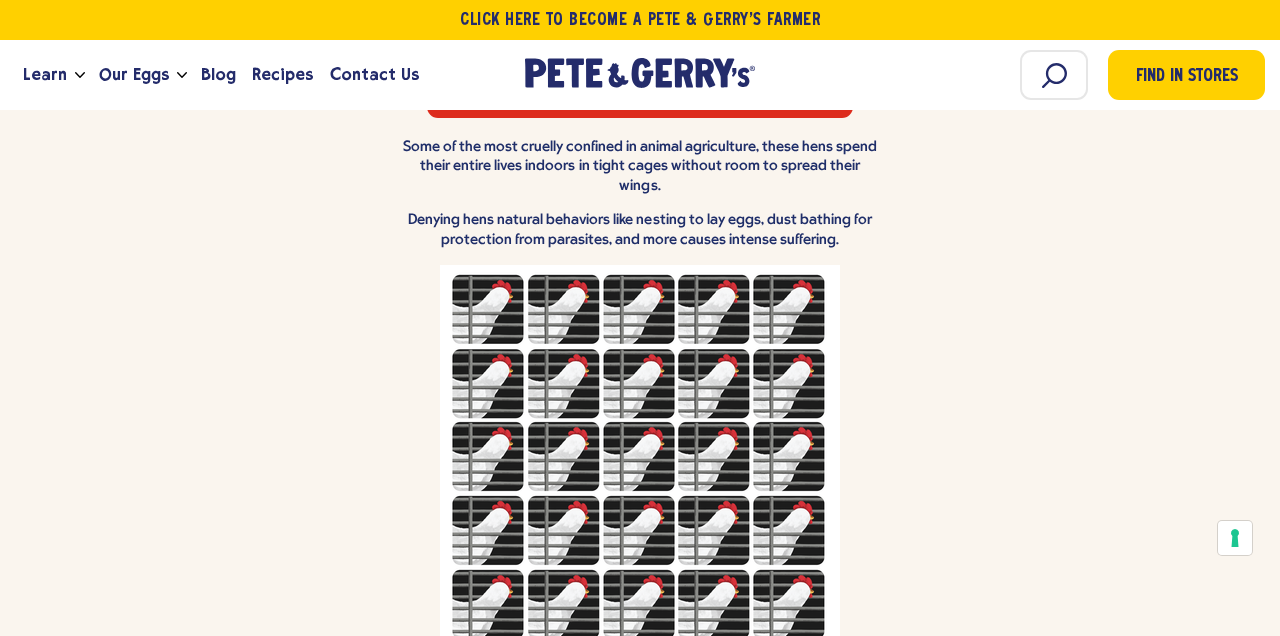 scroll, scrollTop: 2210, scrollLeft: 0, axis: vertical 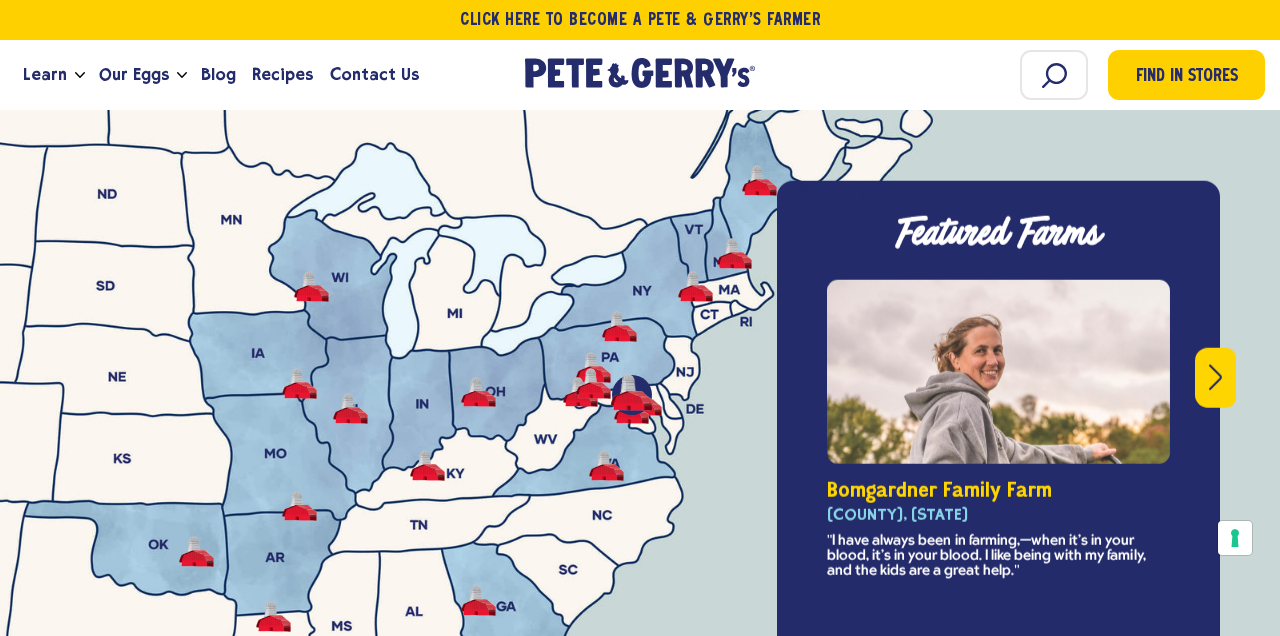 click 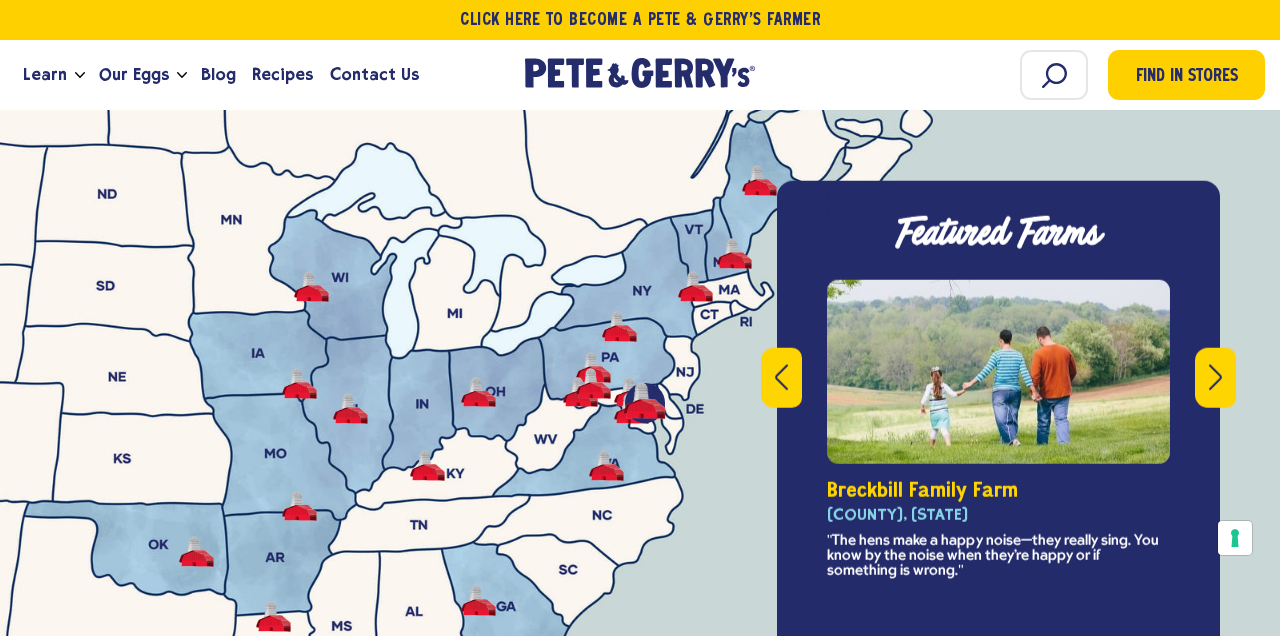 click 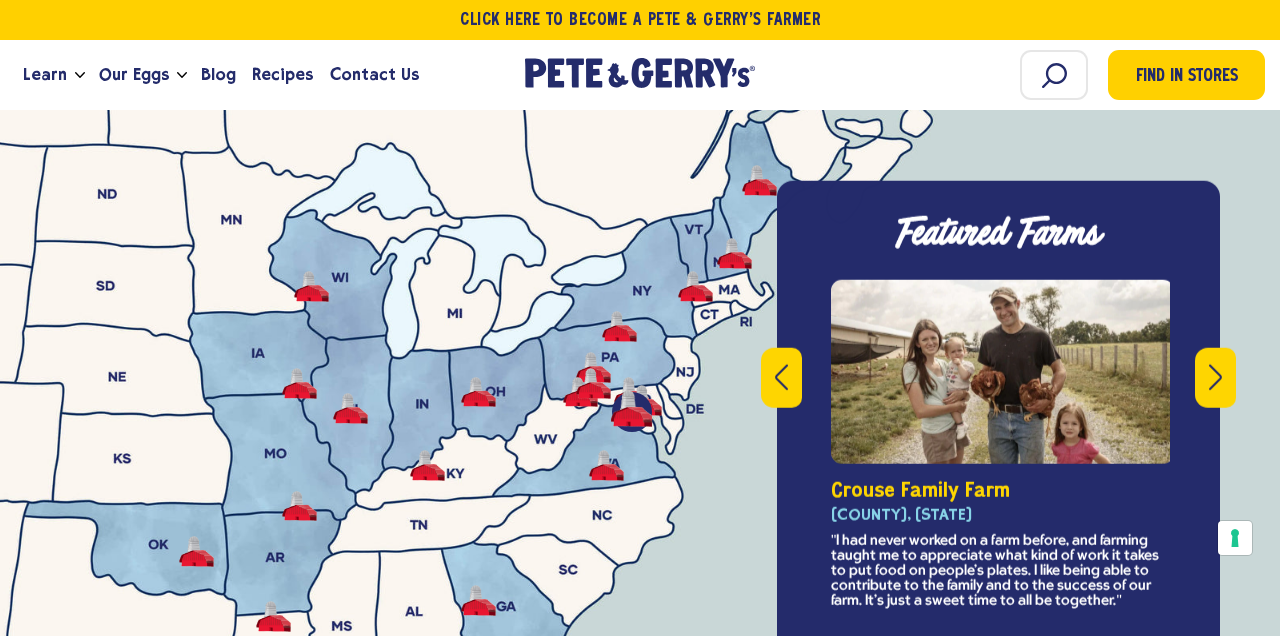click at bounding box center (1002, 372) 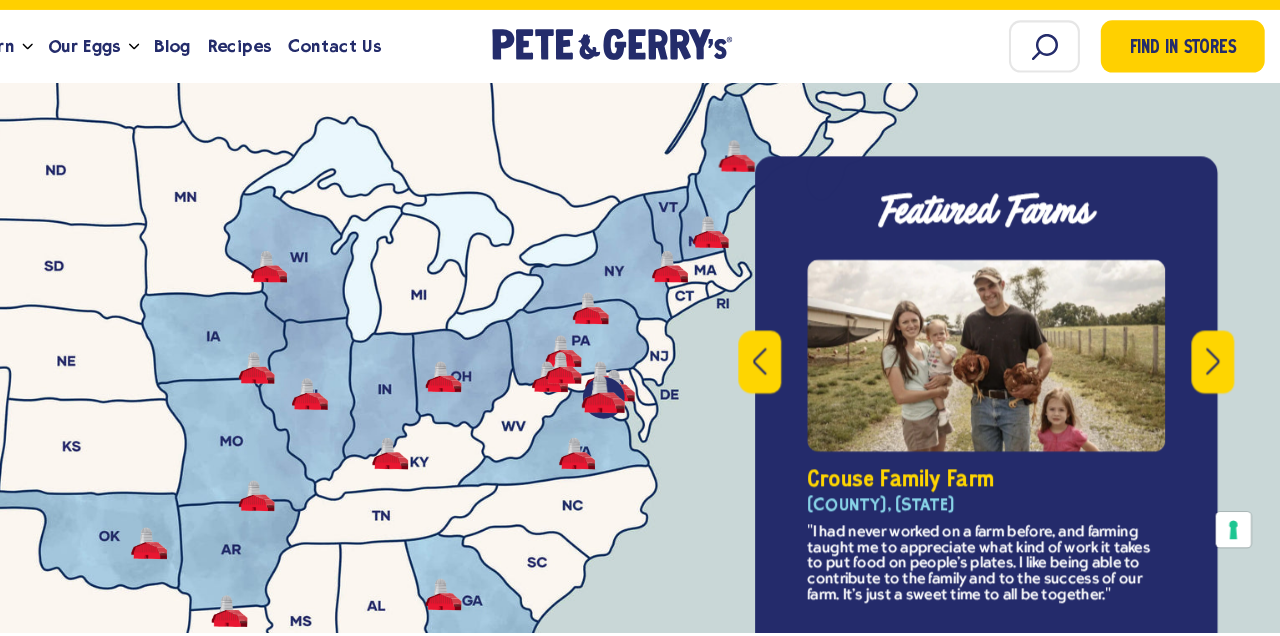 scroll, scrollTop: 6935, scrollLeft: 0, axis: vertical 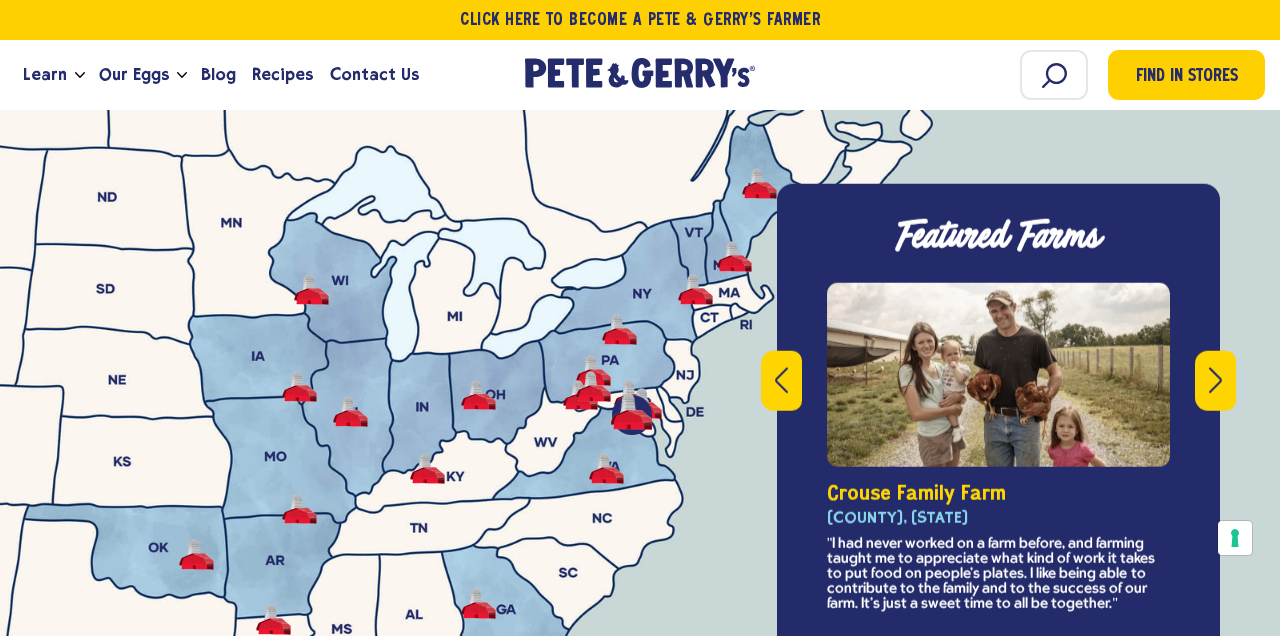 click at bounding box center (1215, 380) 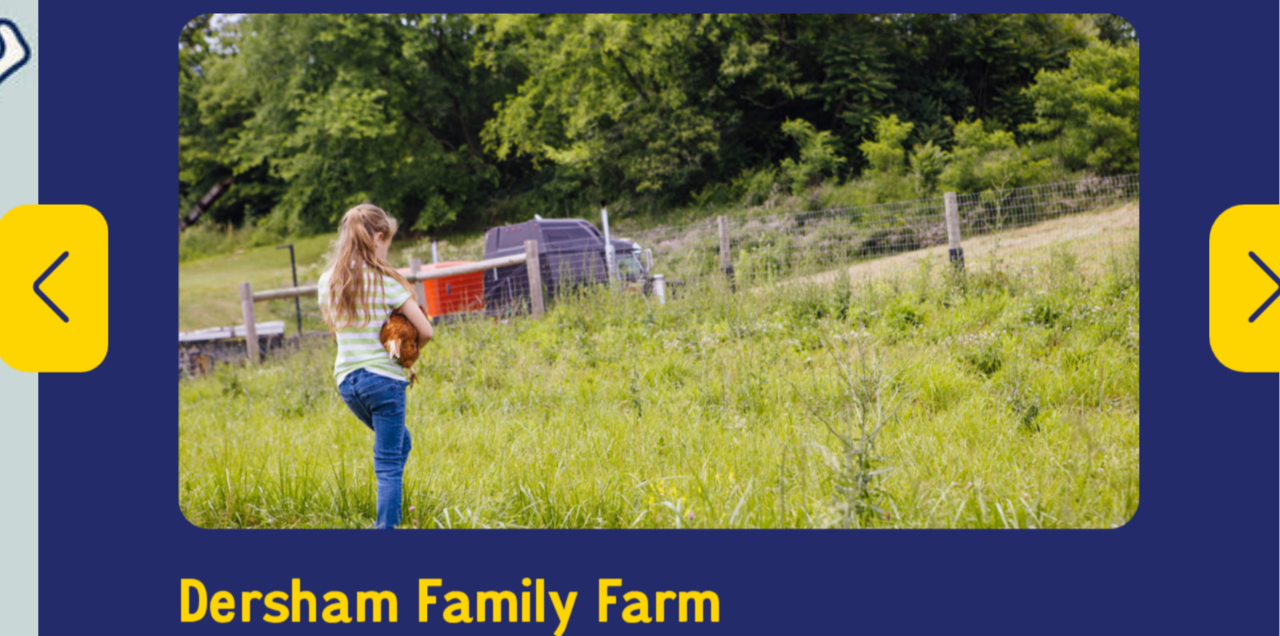 click 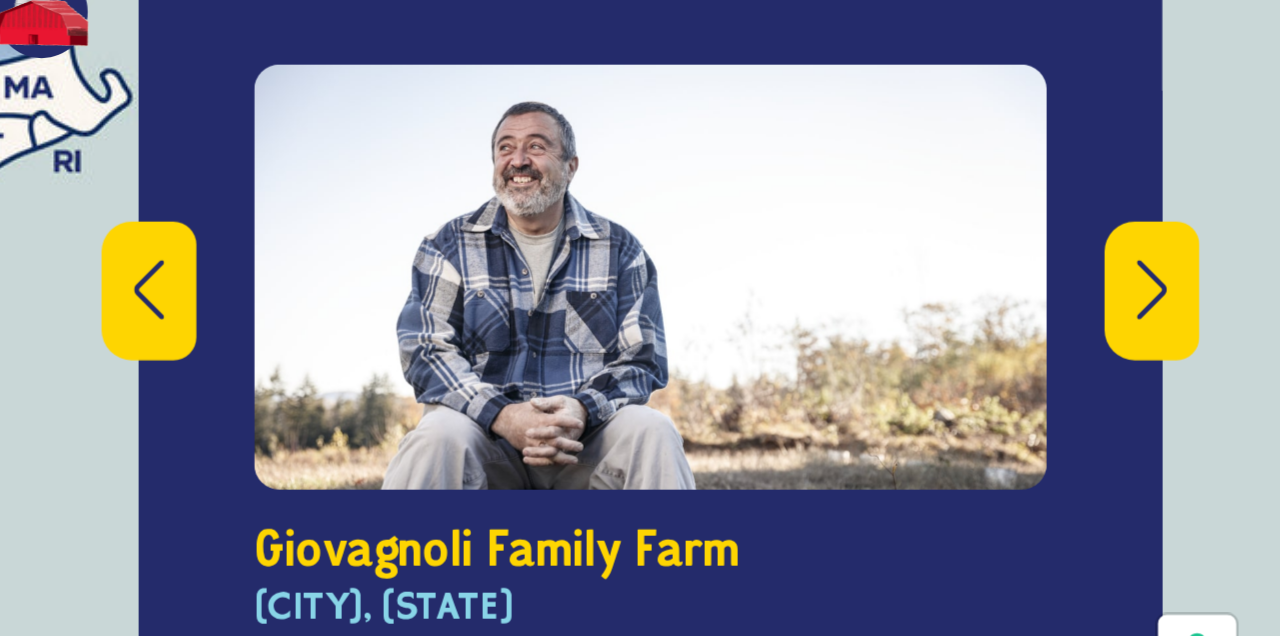scroll, scrollTop: 6935, scrollLeft: 0, axis: vertical 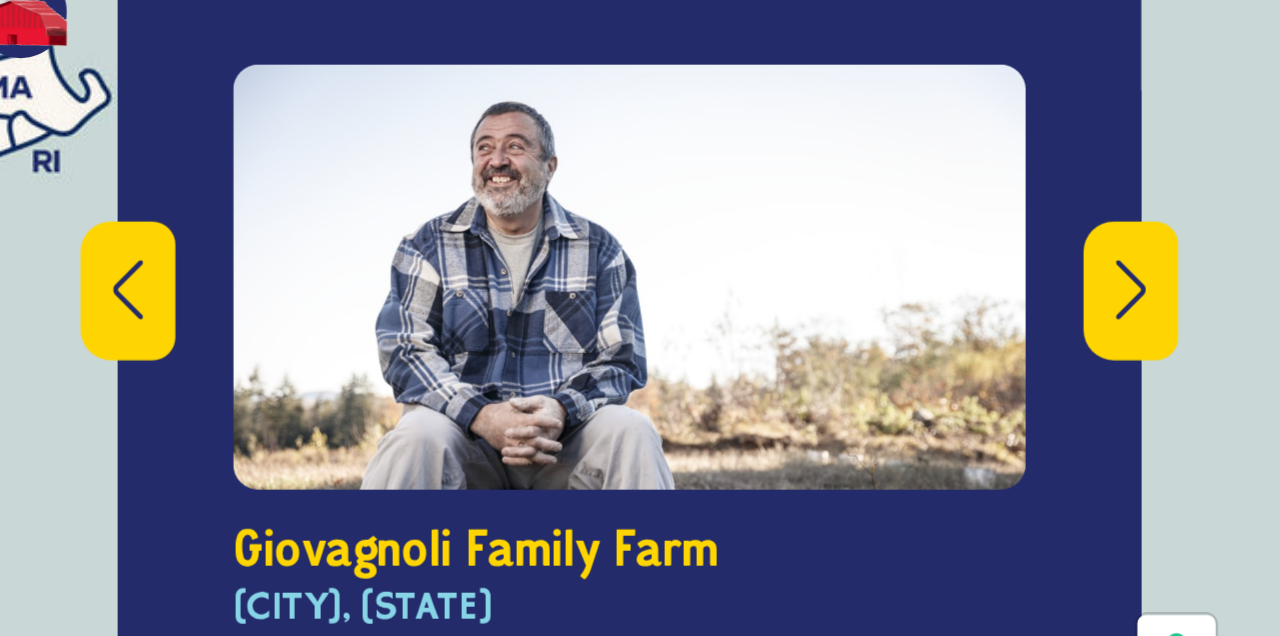 click 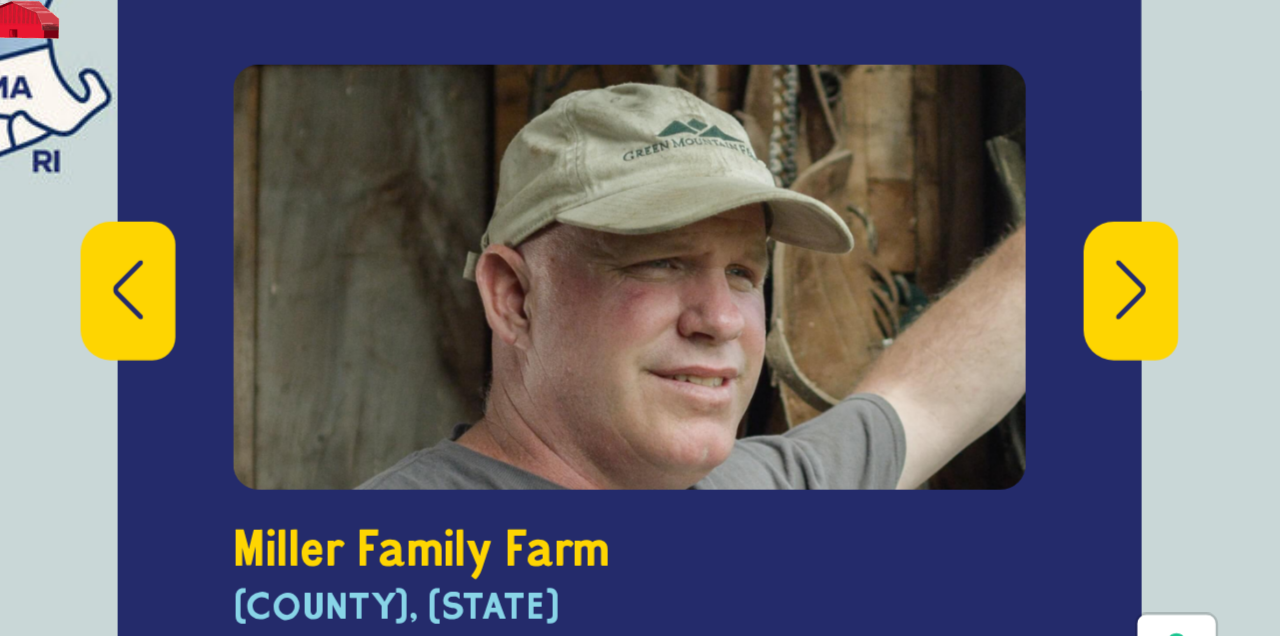 click 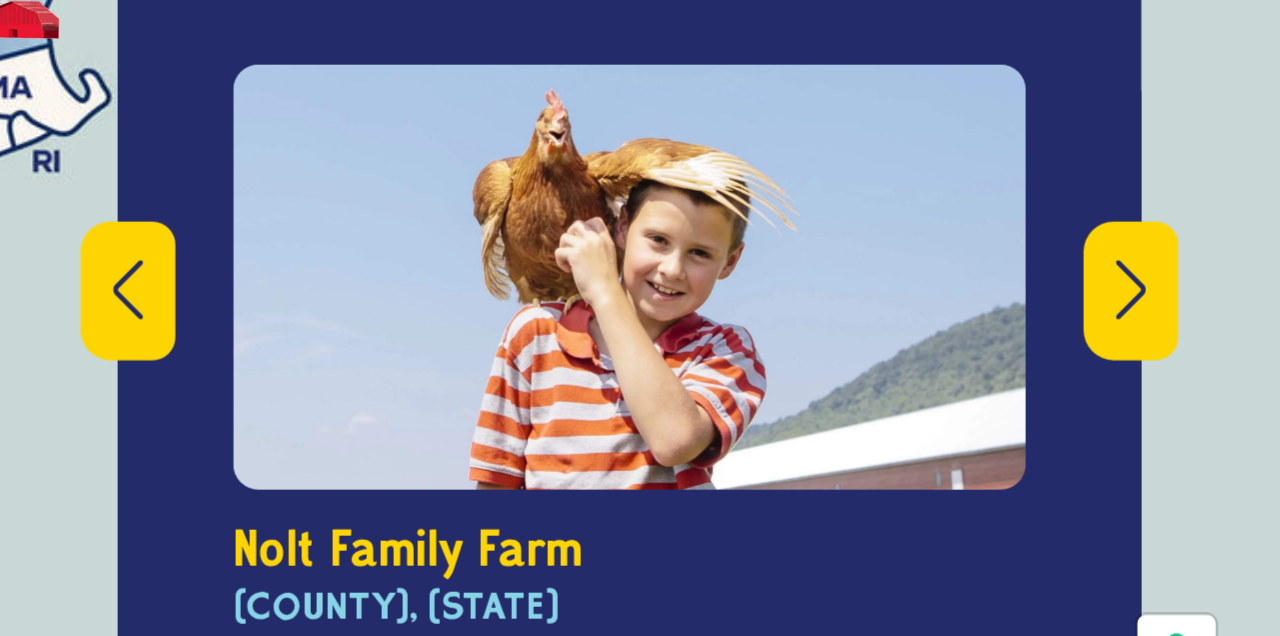click 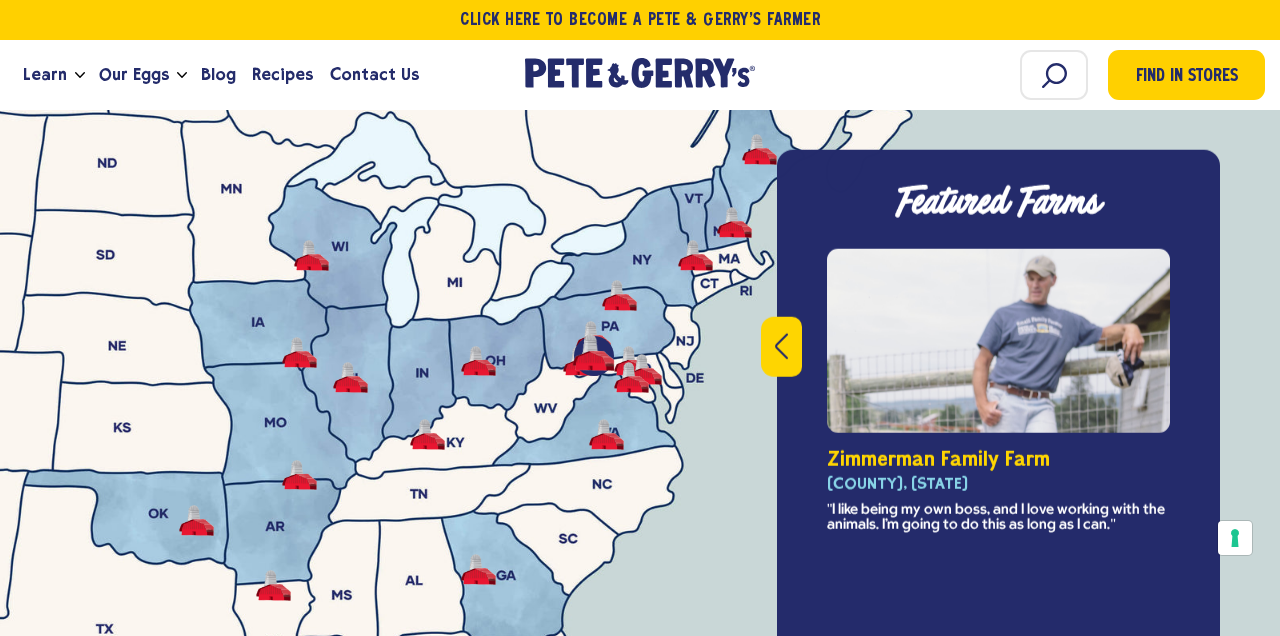 scroll, scrollTop: 6982, scrollLeft: 0, axis: vertical 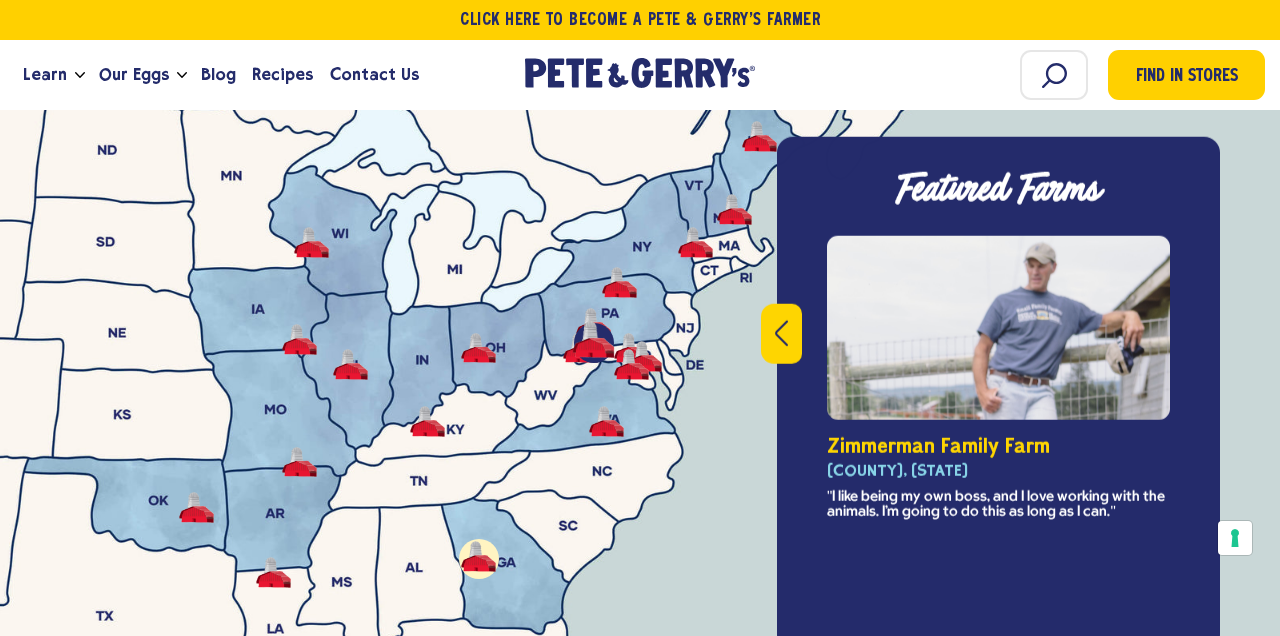 click at bounding box center (478, 556) 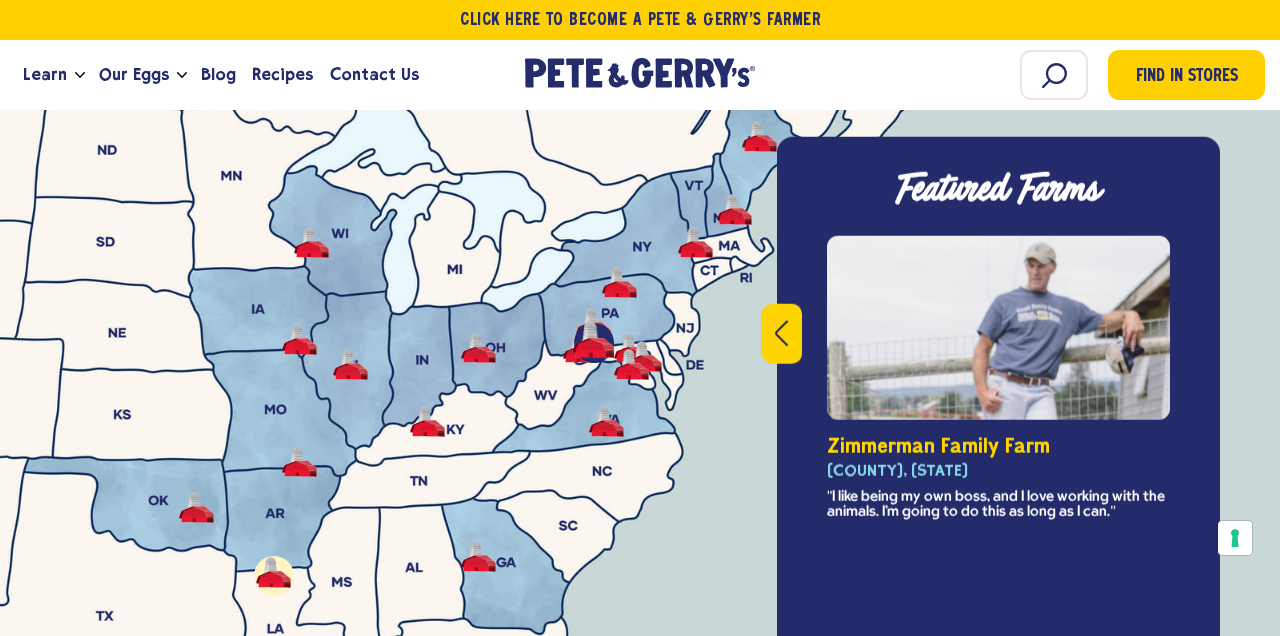 click at bounding box center (273, 572) 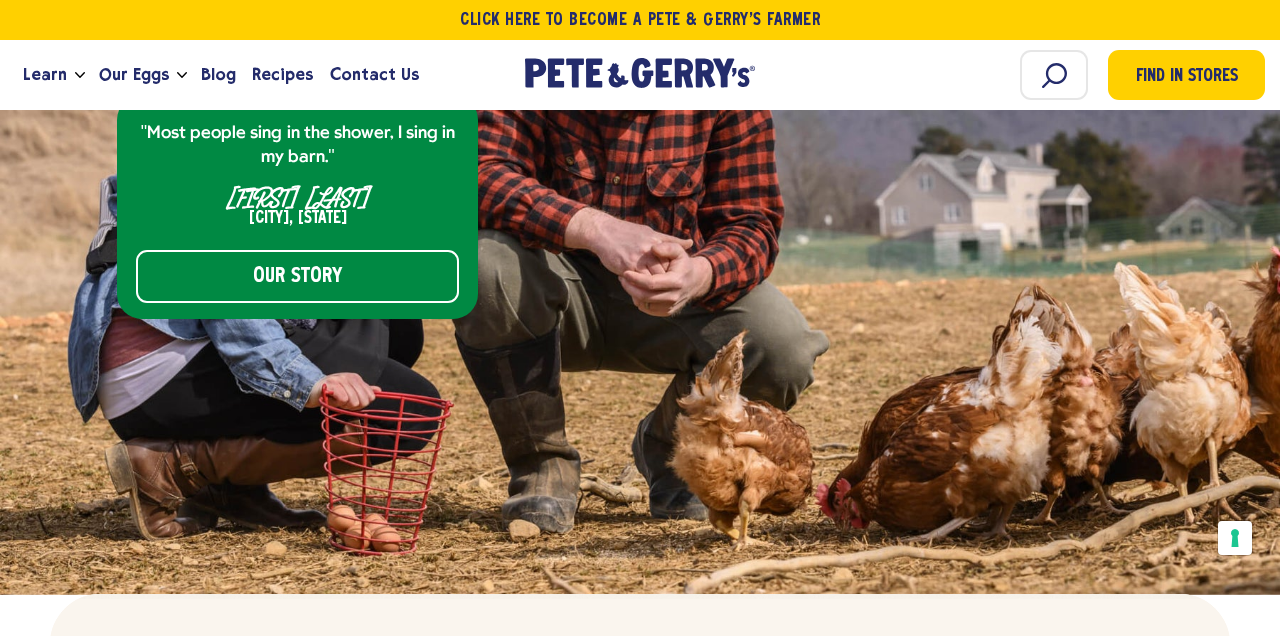 scroll, scrollTop: 7931, scrollLeft: 0, axis: vertical 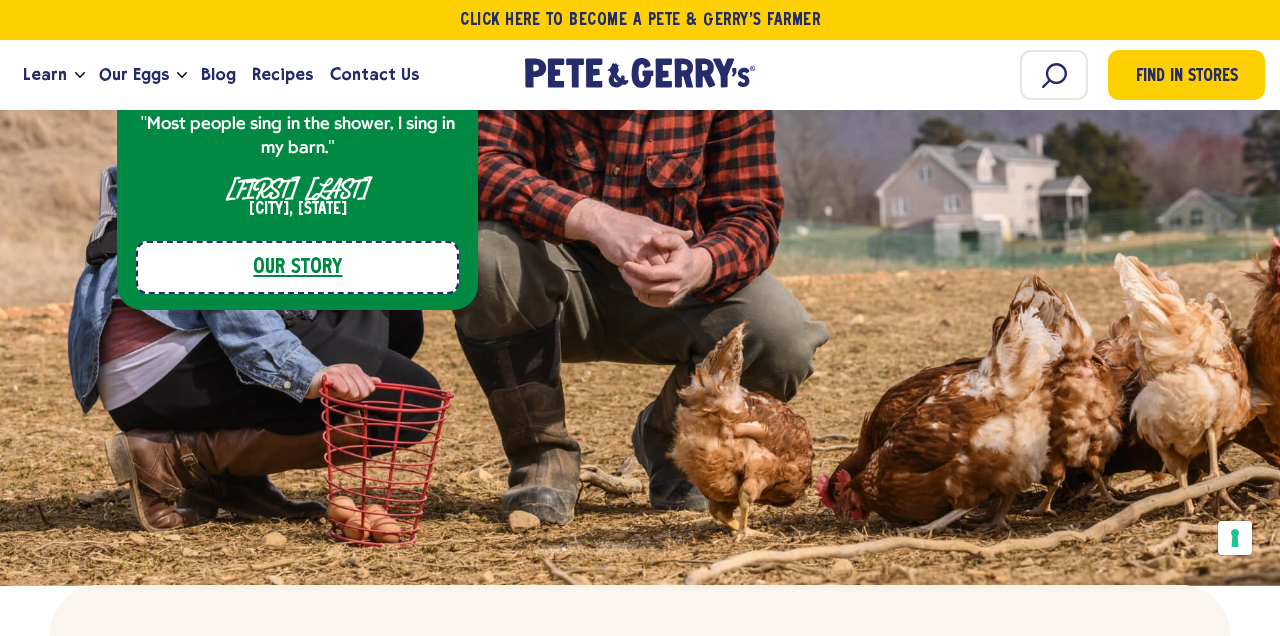 click on "Our Story" at bounding box center [297, 267] 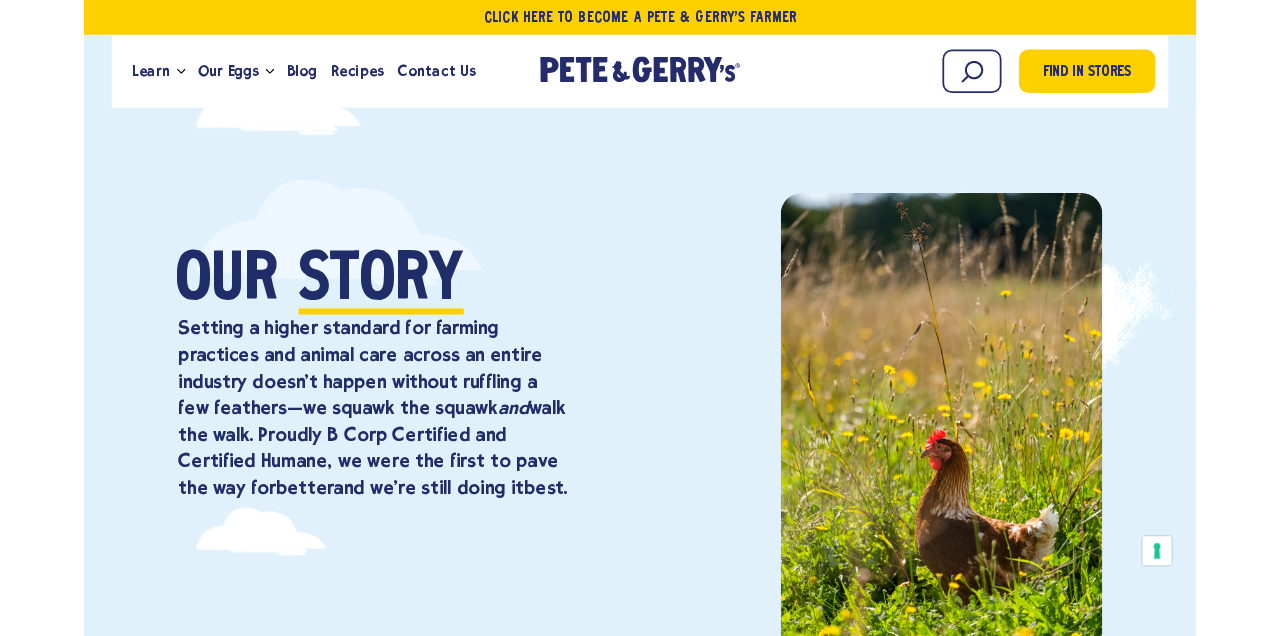 scroll, scrollTop: 0, scrollLeft: 0, axis: both 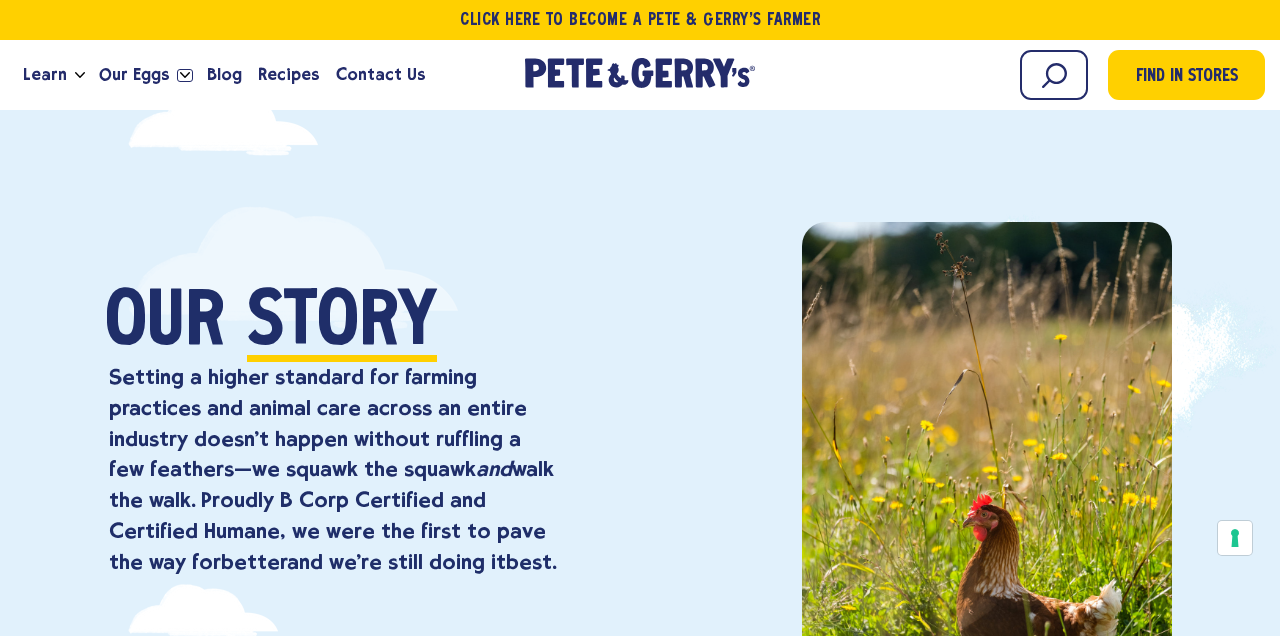 click 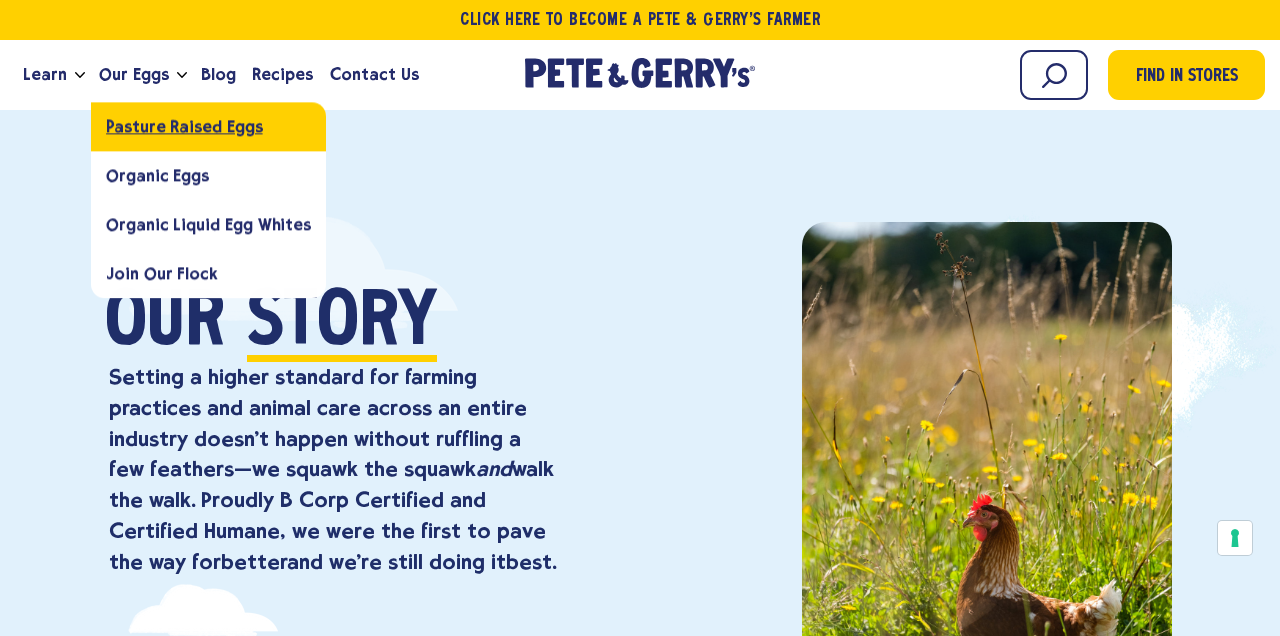 click on "Pasture Raised Eggs" at bounding box center [208, 126] 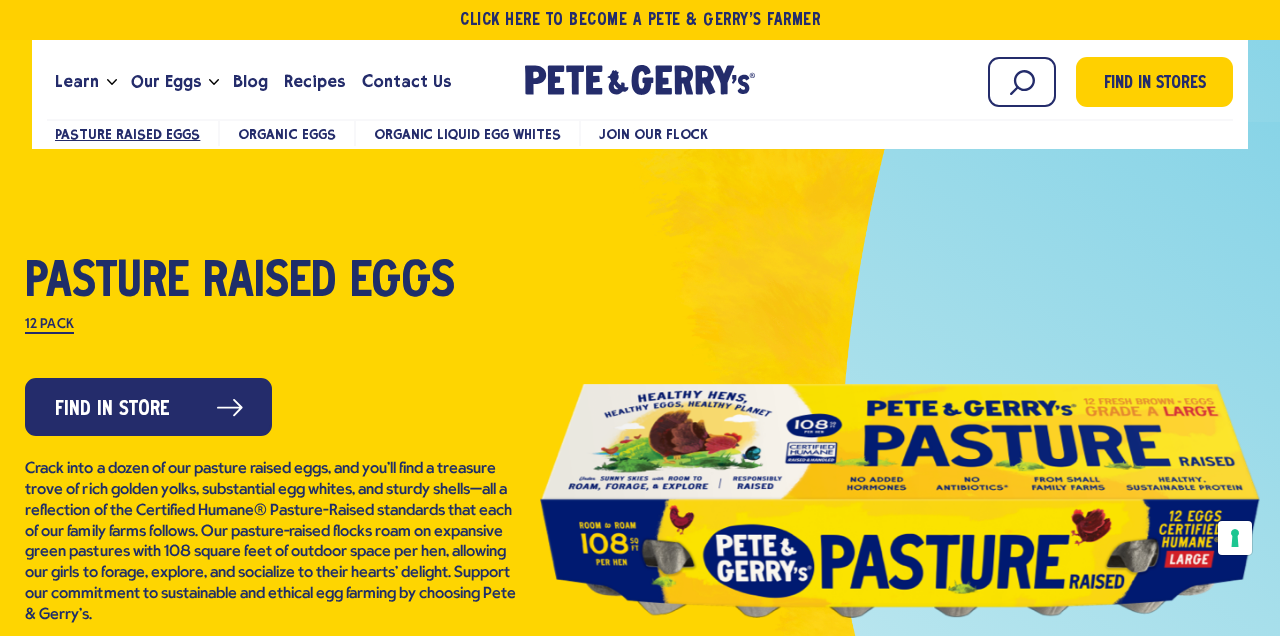 scroll, scrollTop: 0, scrollLeft: 0, axis: both 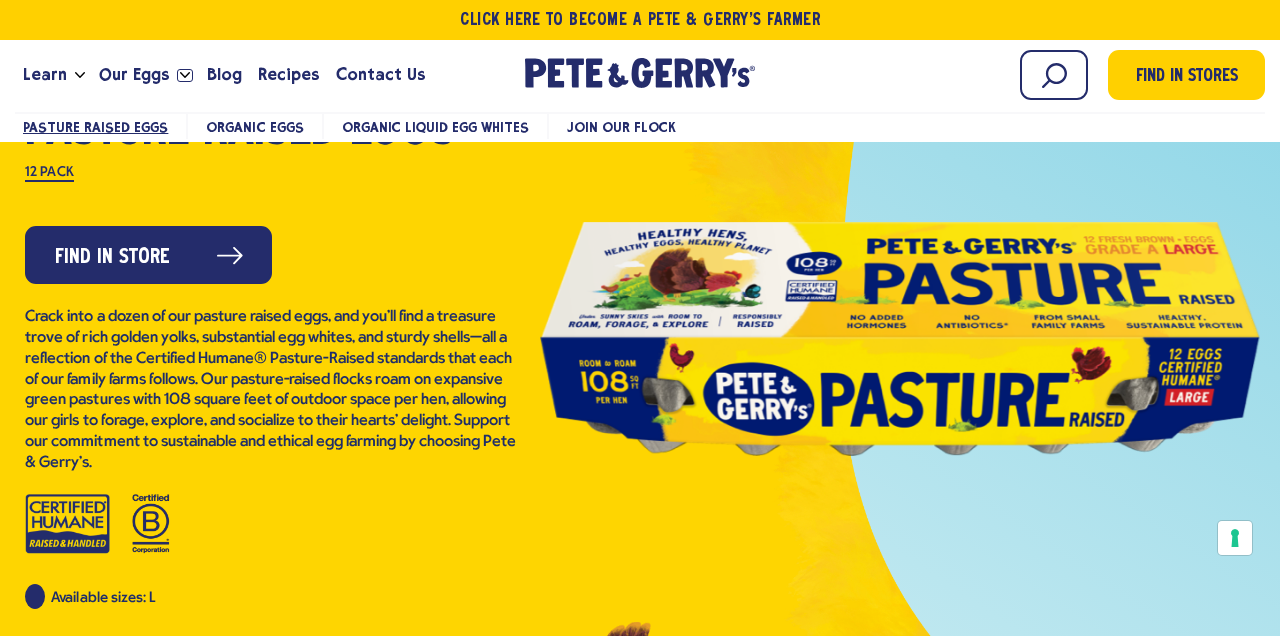 click 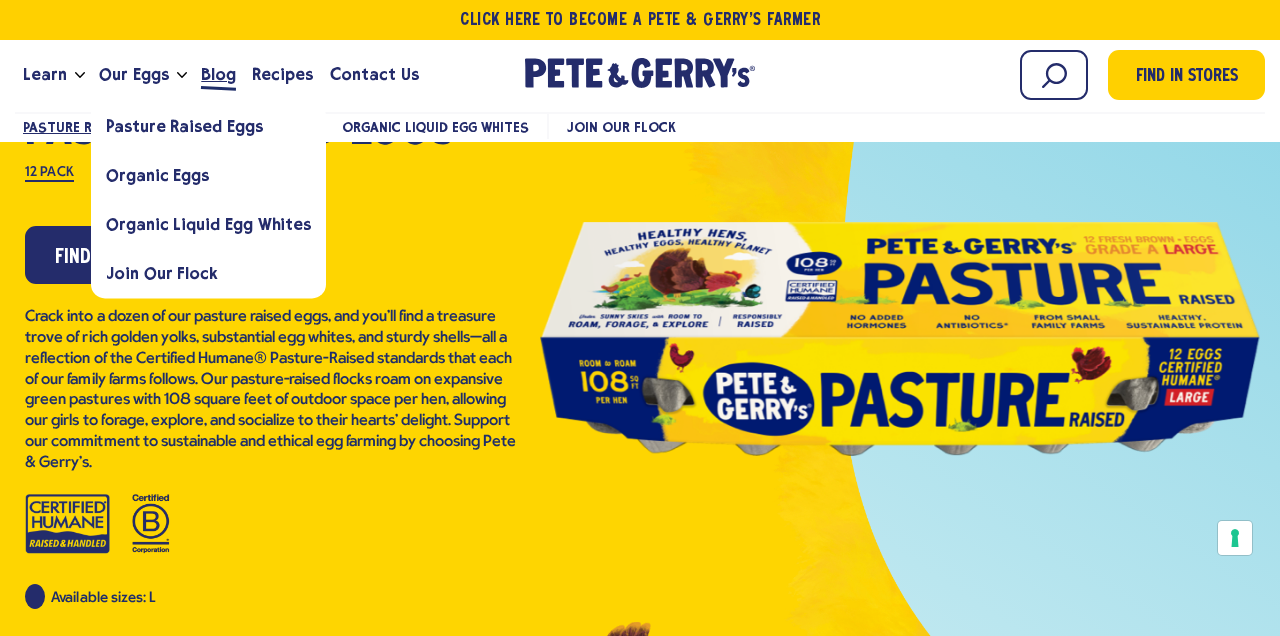 click on "Blog" at bounding box center [218, 75] 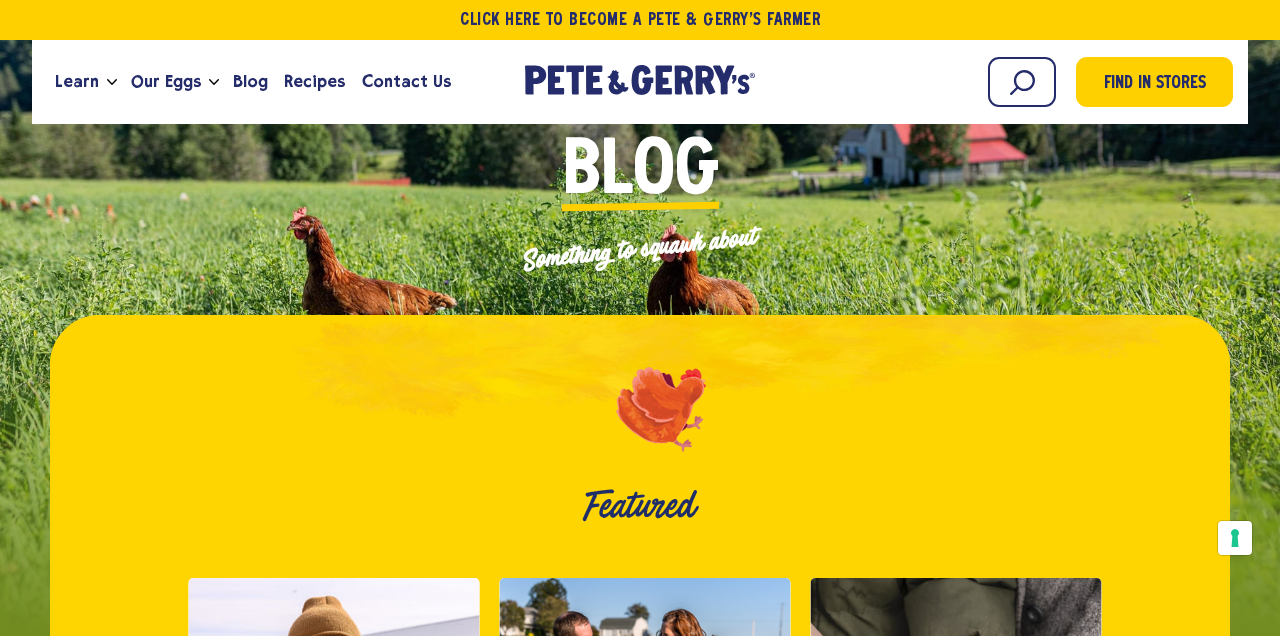 scroll, scrollTop: 0, scrollLeft: 0, axis: both 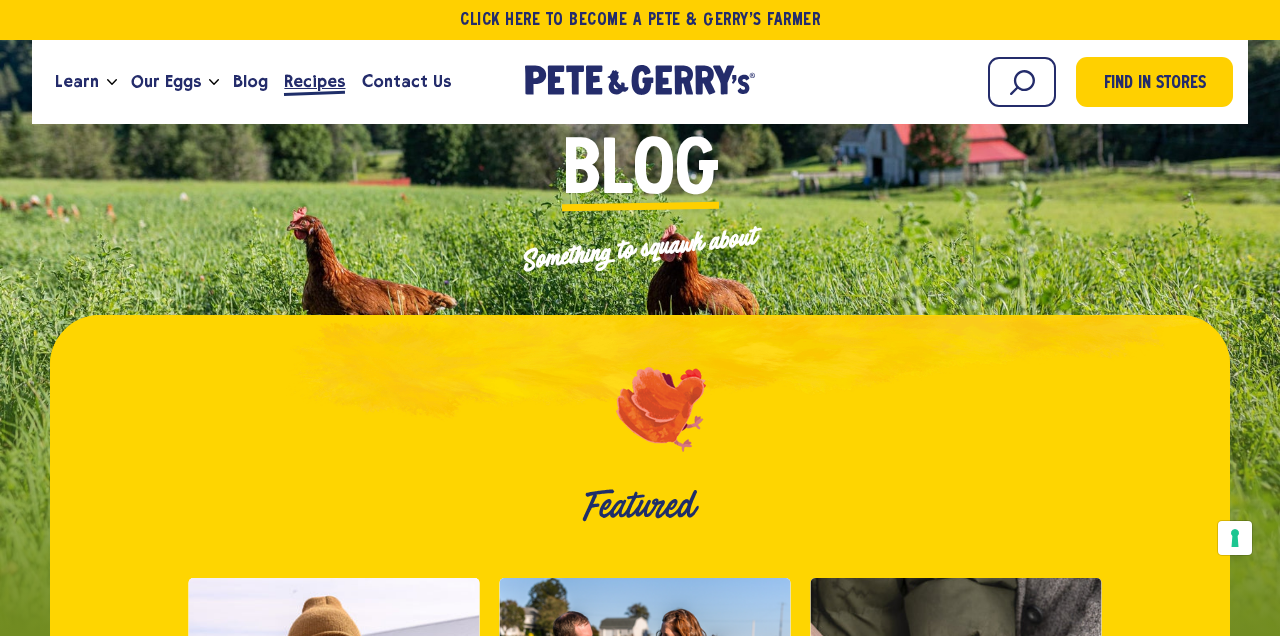 click on "Recipes" at bounding box center [314, 81] 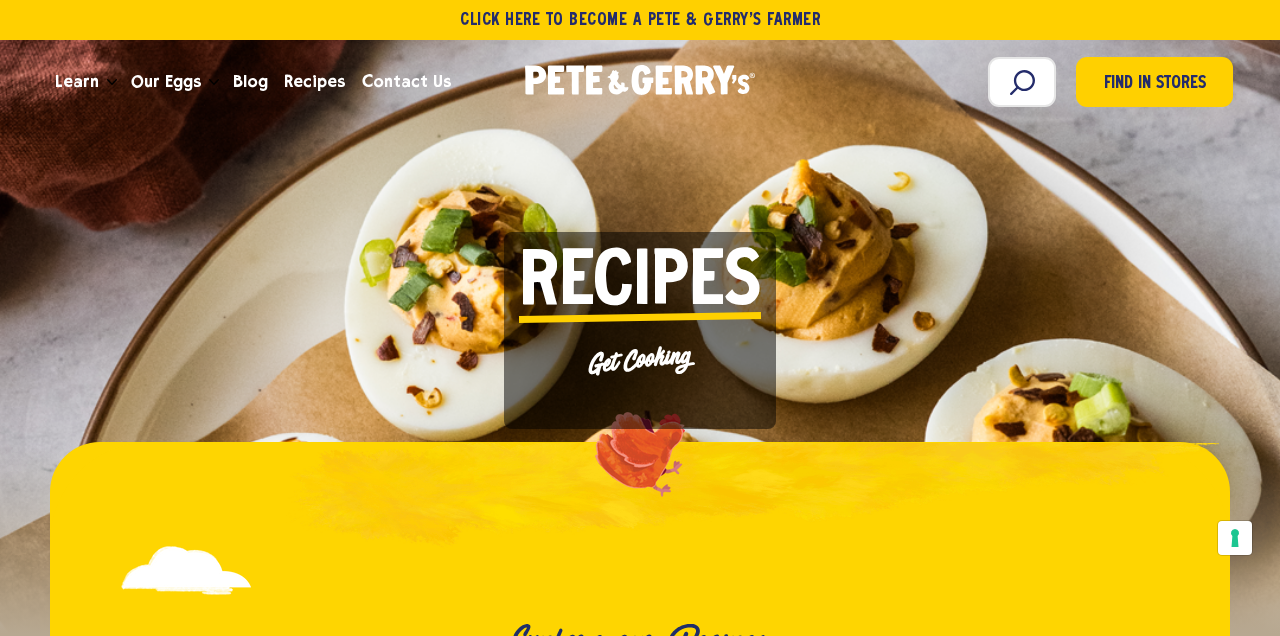 scroll, scrollTop: 0, scrollLeft: 0, axis: both 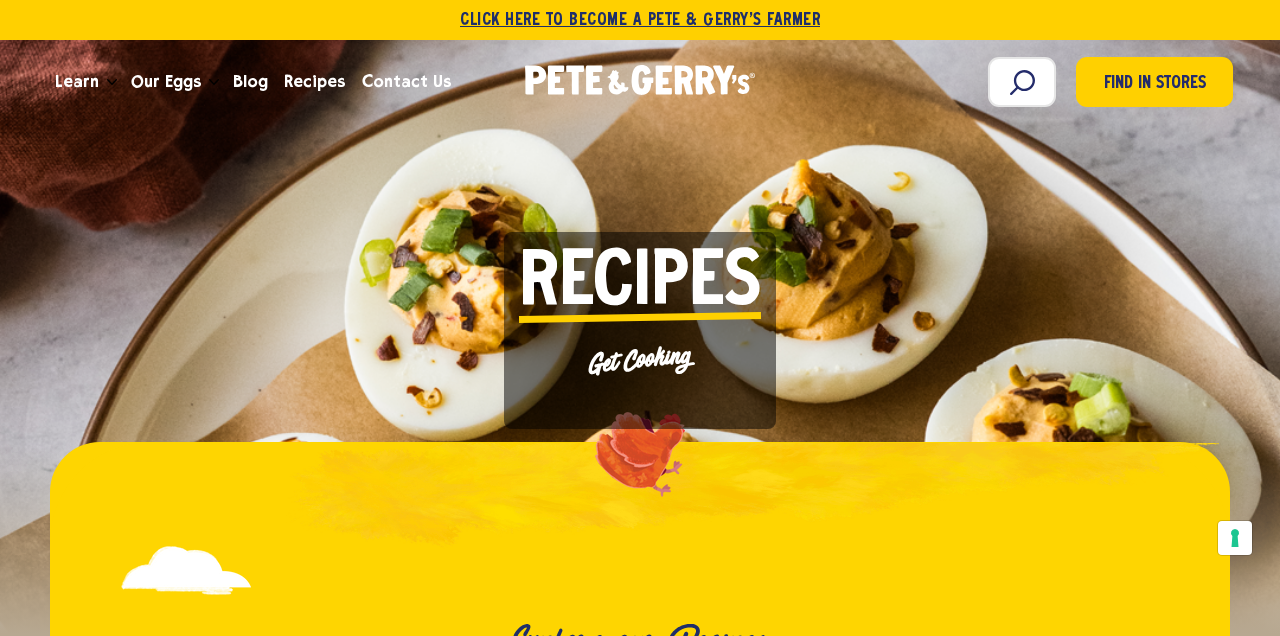 click on "Click Here To Become a Pete & Gerry’s Farmer" at bounding box center [640, 20] 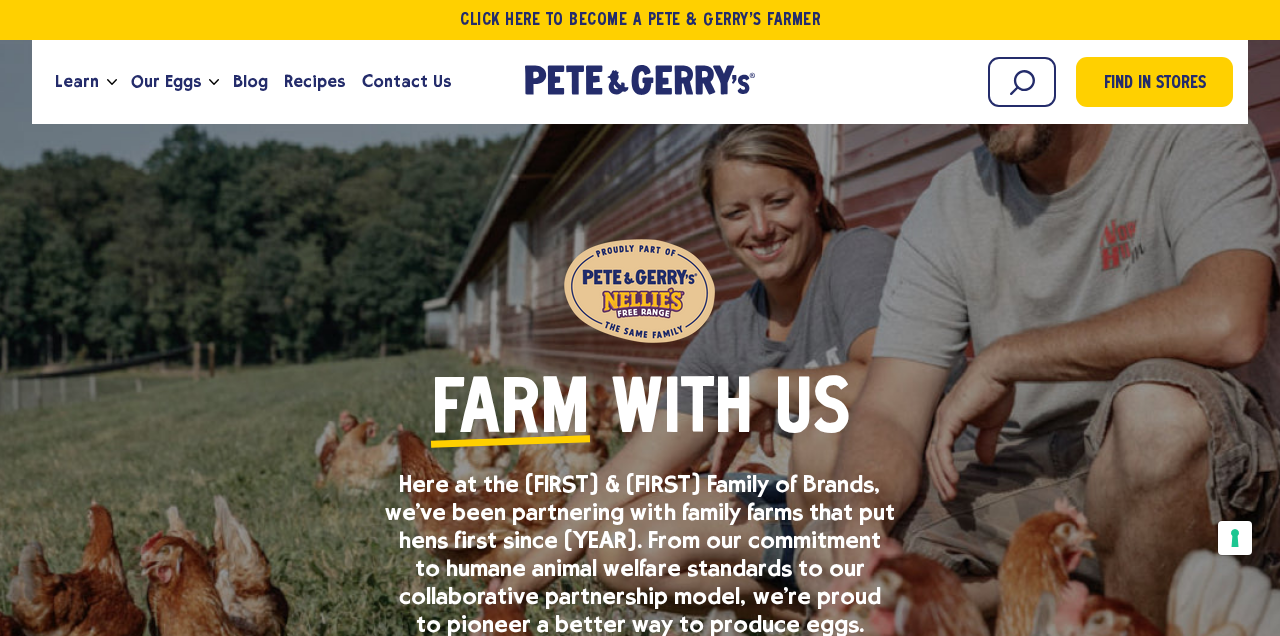 scroll, scrollTop: 0, scrollLeft: 0, axis: both 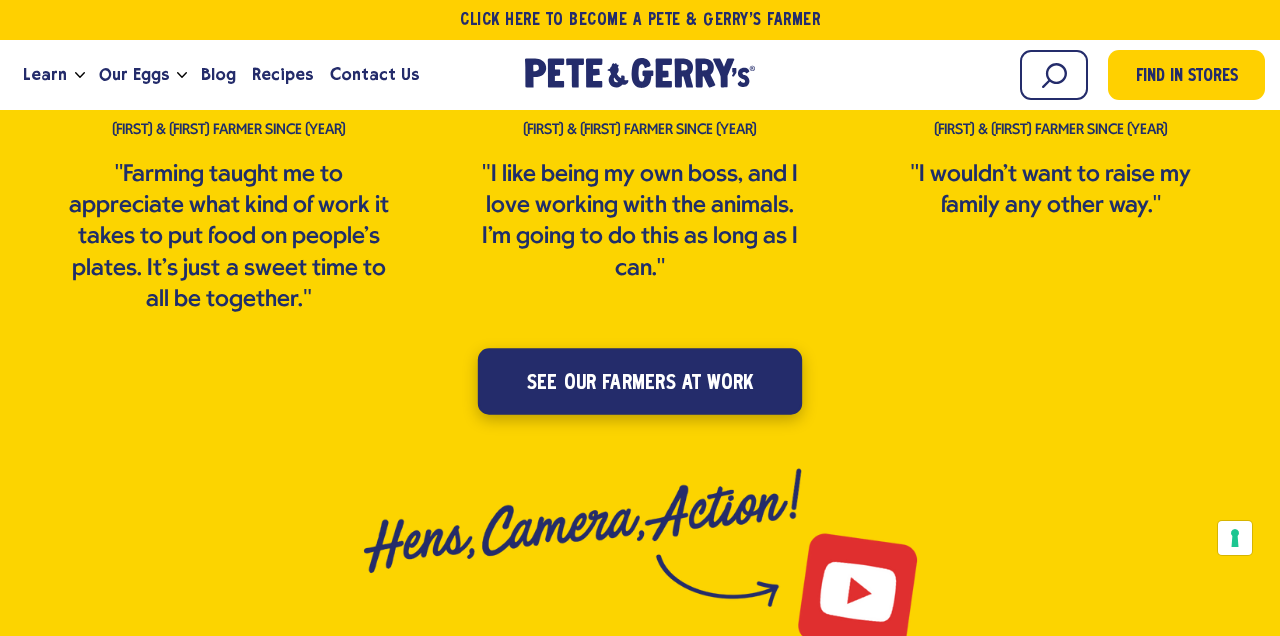 click on "see our farmers at work" at bounding box center [640, 384] 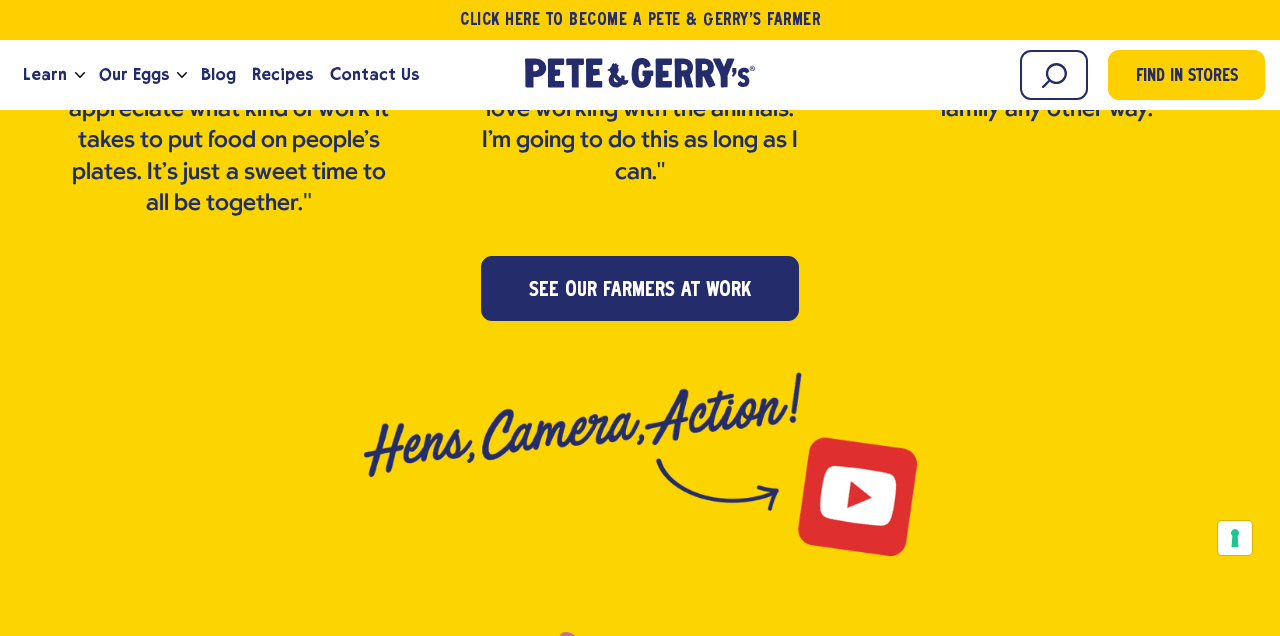 scroll, scrollTop: 4470, scrollLeft: 0, axis: vertical 